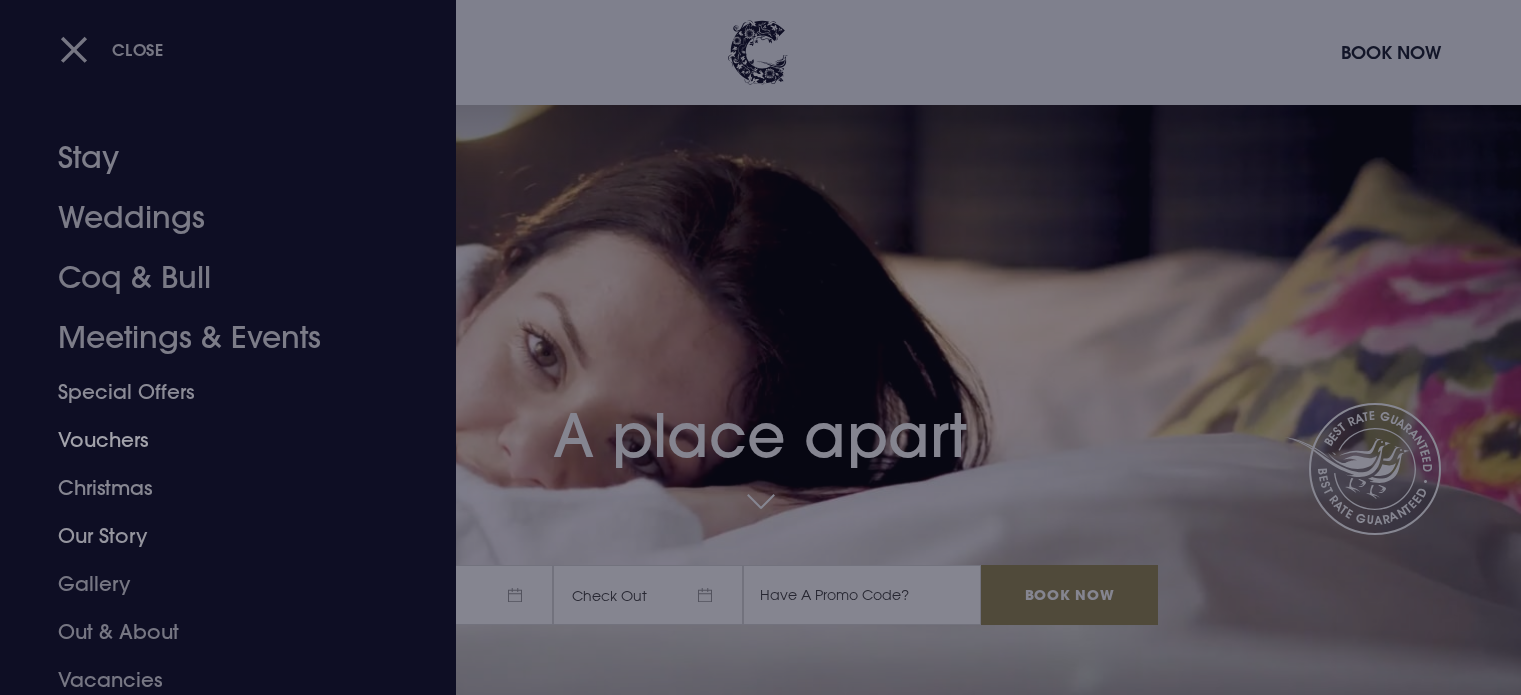 scroll, scrollTop: 200, scrollLeft: 0, axis: vertical 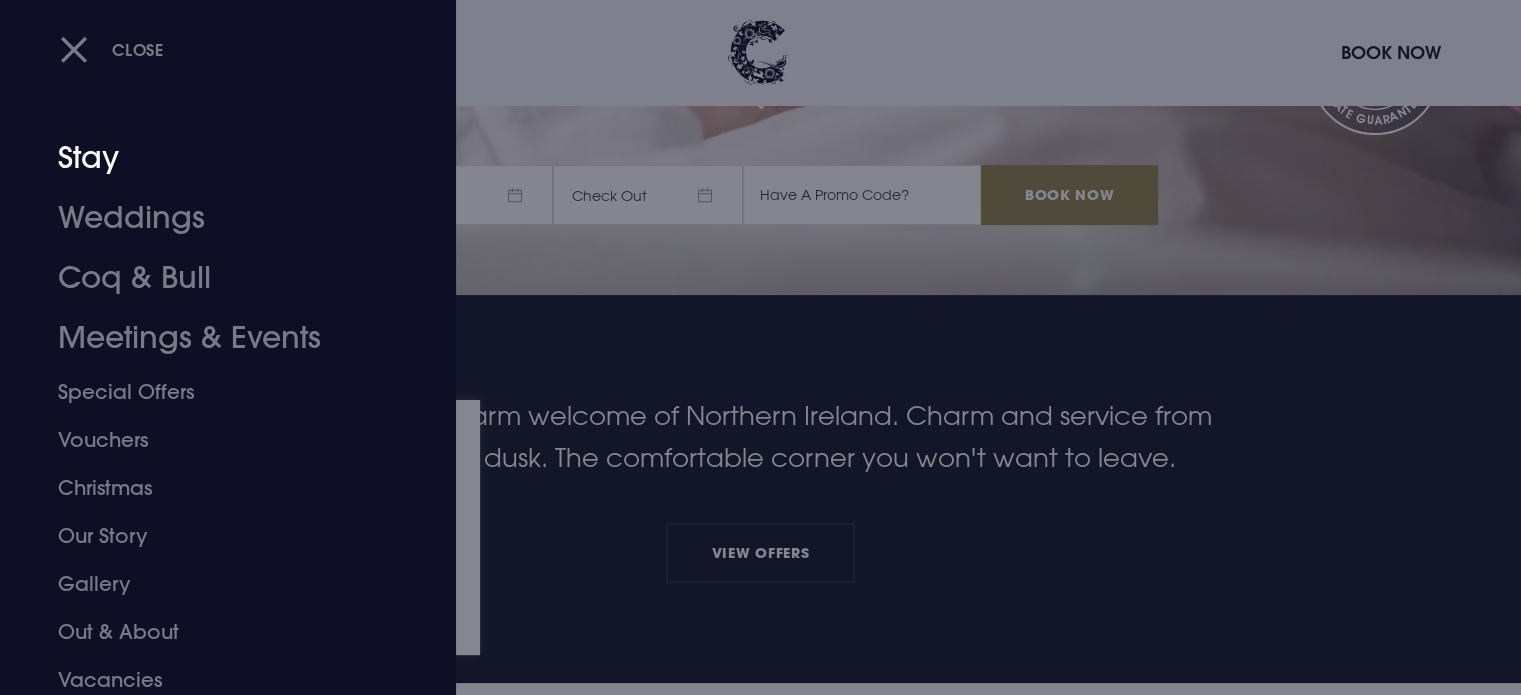 drag, startPoint x: 142, startPoint y: 154, endPoint x: 130, endPoint y: 157, distance: 12.369317 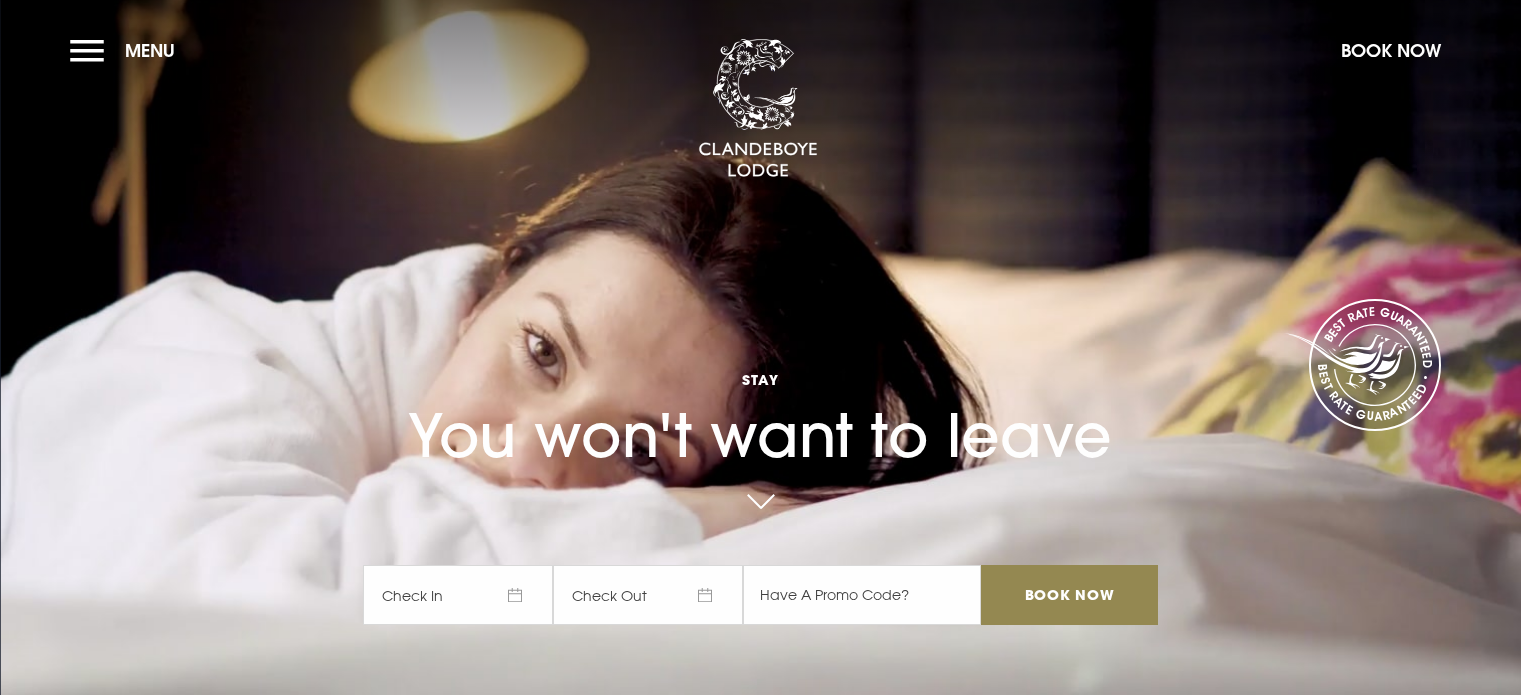 scroll, scrollTop: 0, scrollLeft: 0, axis: both 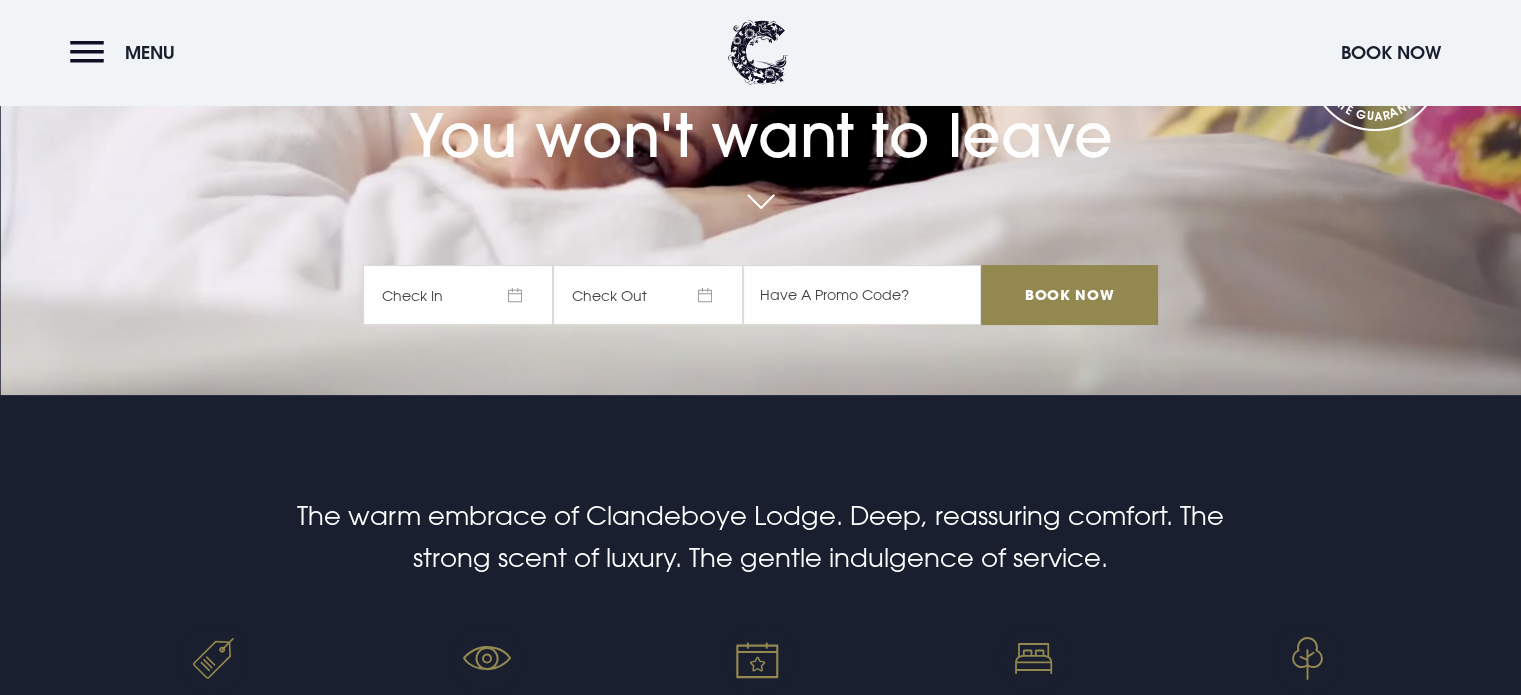 click on "Check In" at bounding box center [458, 295] 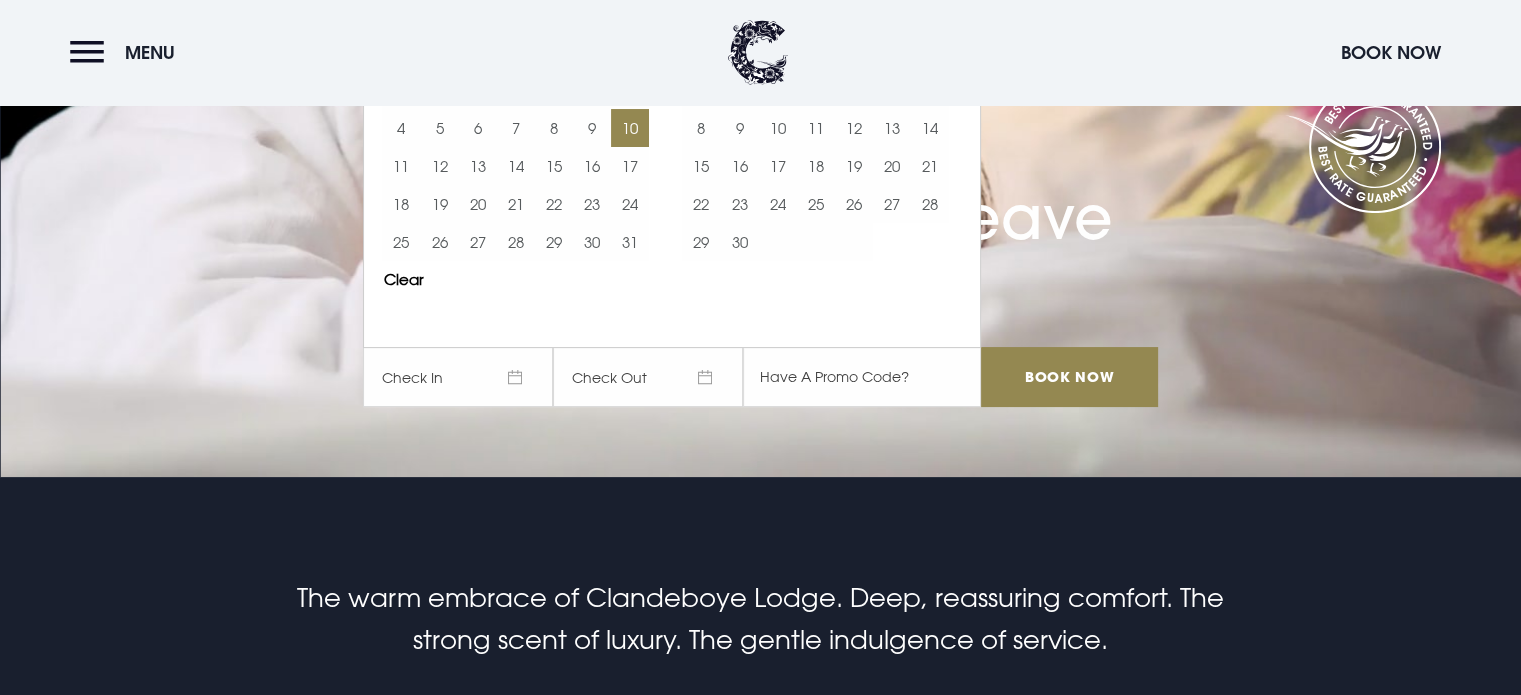 scroll, scrollTop: 0, scrollLeft: 0, axis: both 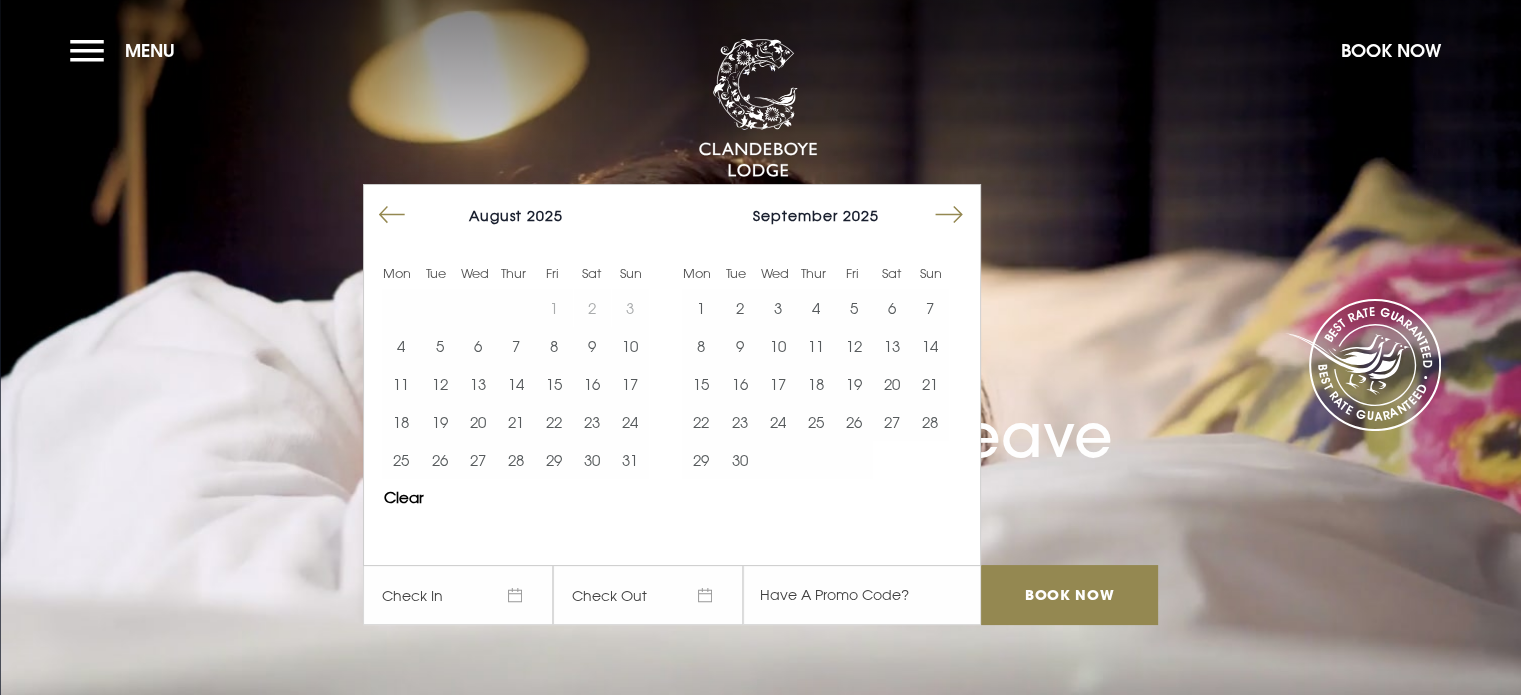 click at bounding box center [949, 215] 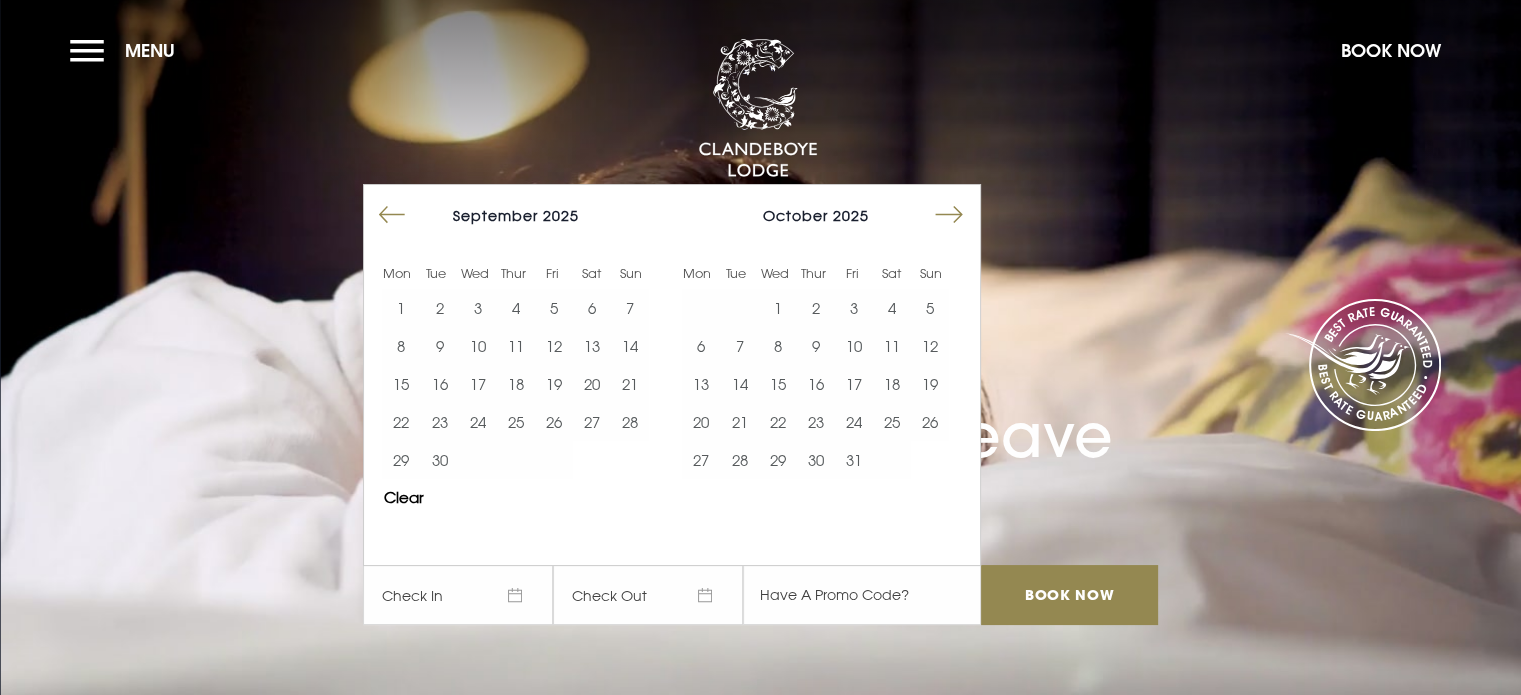 click at bounding box center [949, 215] 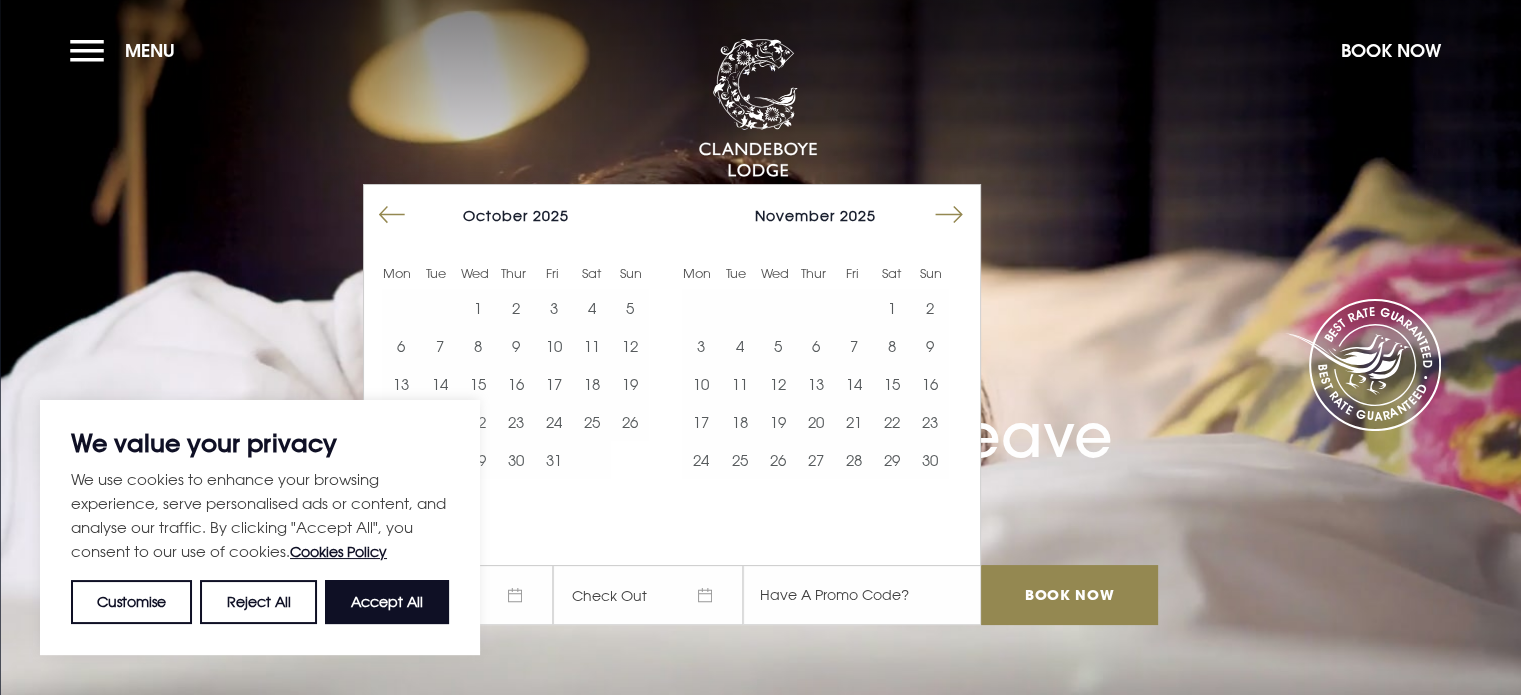 click at bounding box center (949, 215) 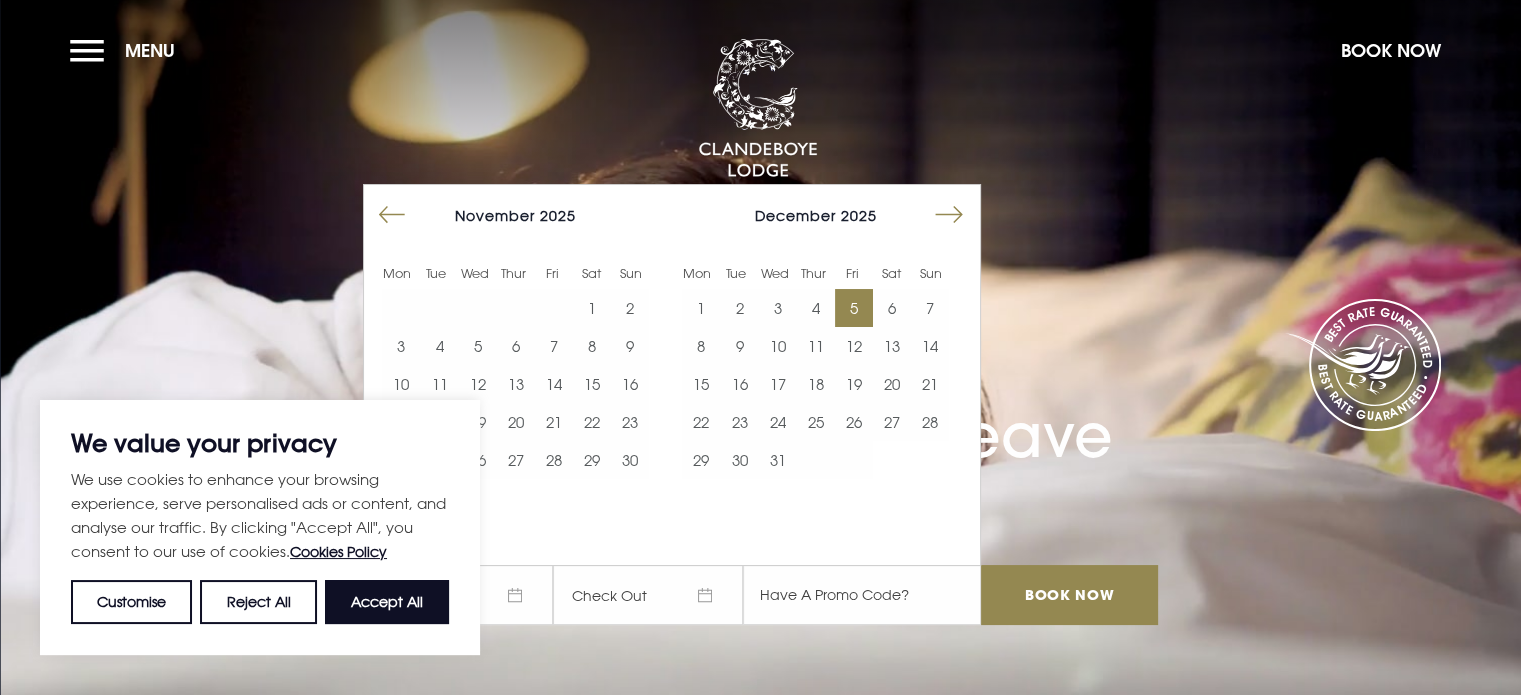 click on "5" at bounding box center [854, 308] 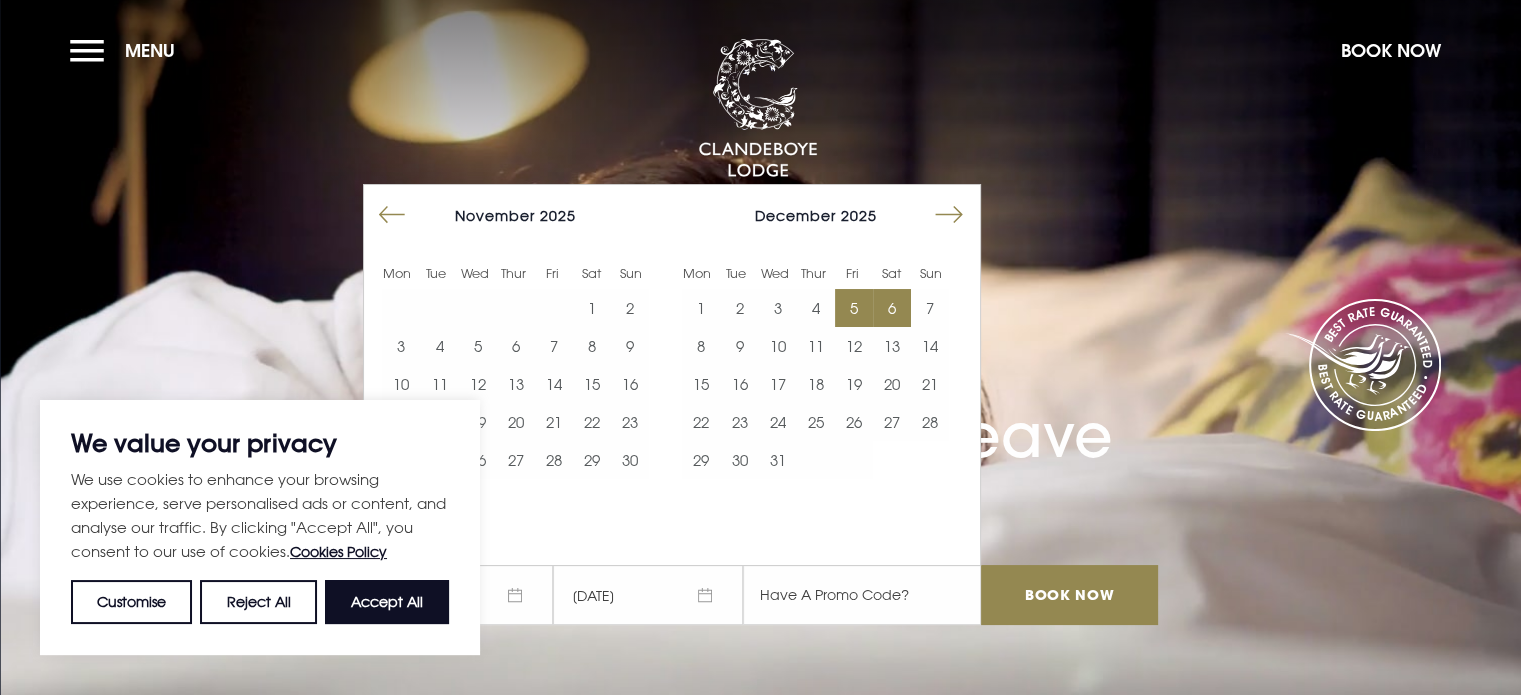 click on "6" at bounding box center [892, 308] 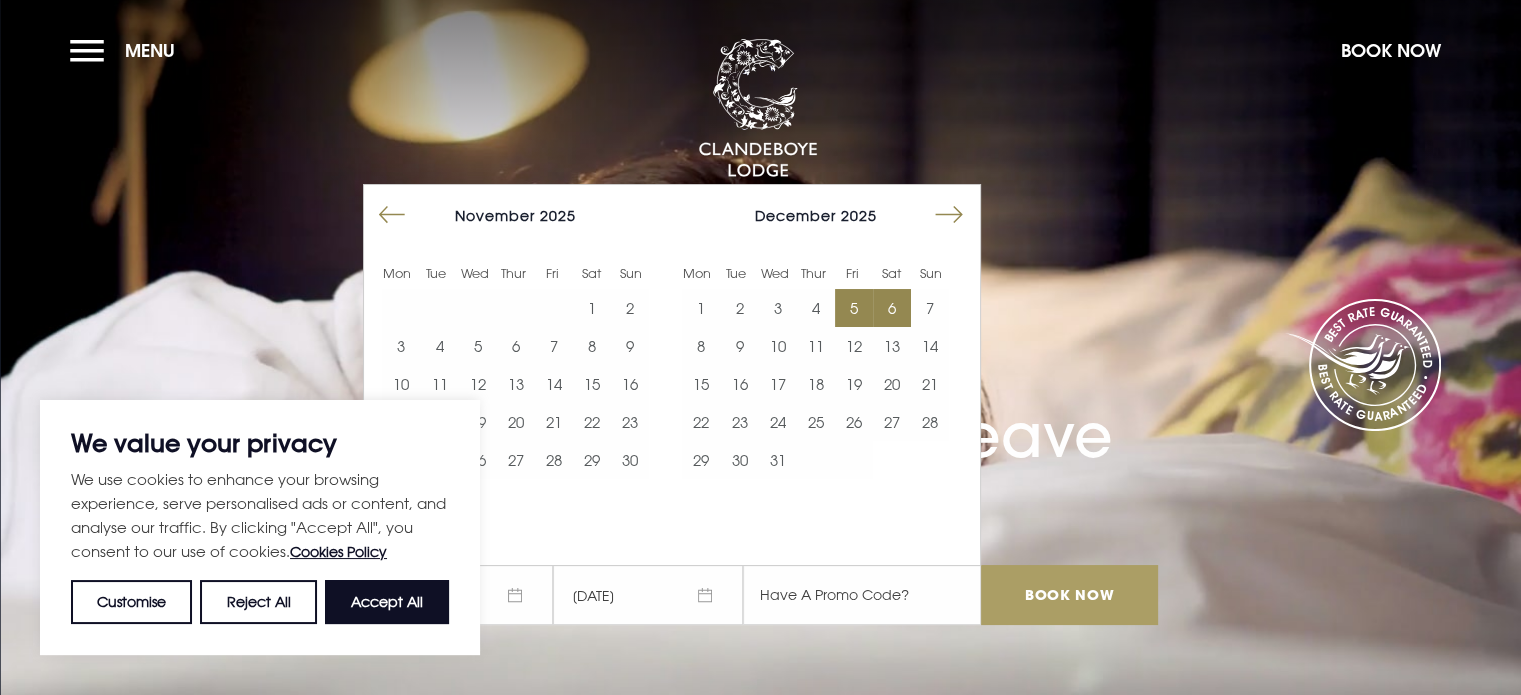 click on "Book Now" at bounding box center [1069, 595] 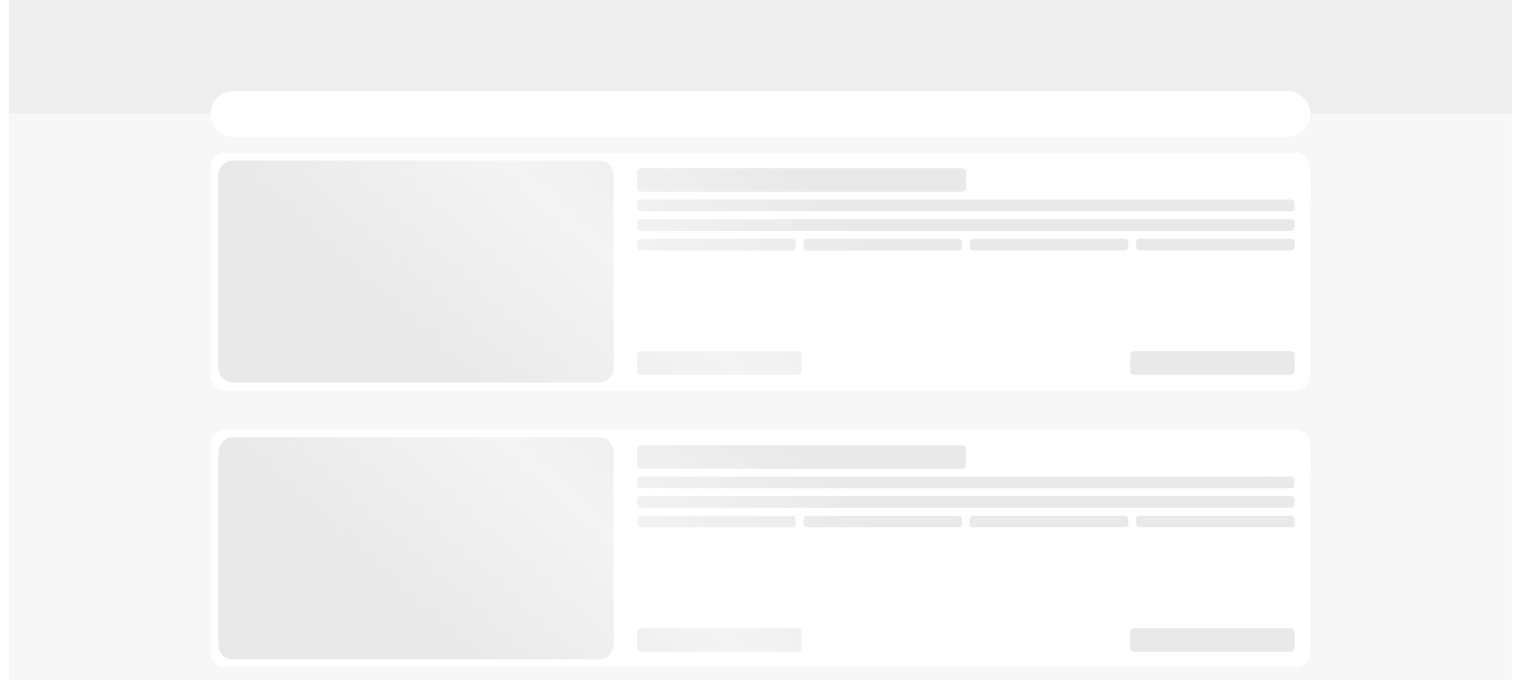scroll, scrollTop: 0, scrollLeft: 0, axis: both 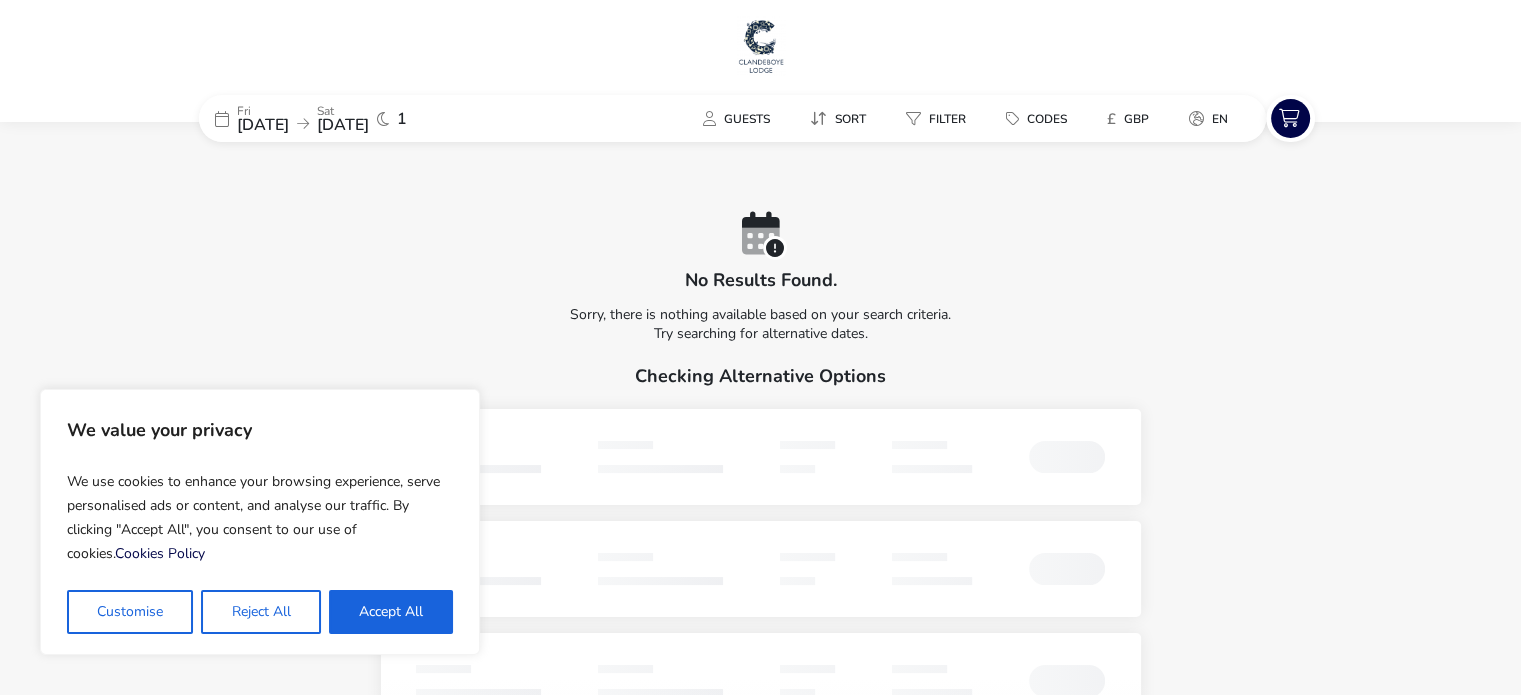 click on "Reject All" at bounding box center [260, 612] 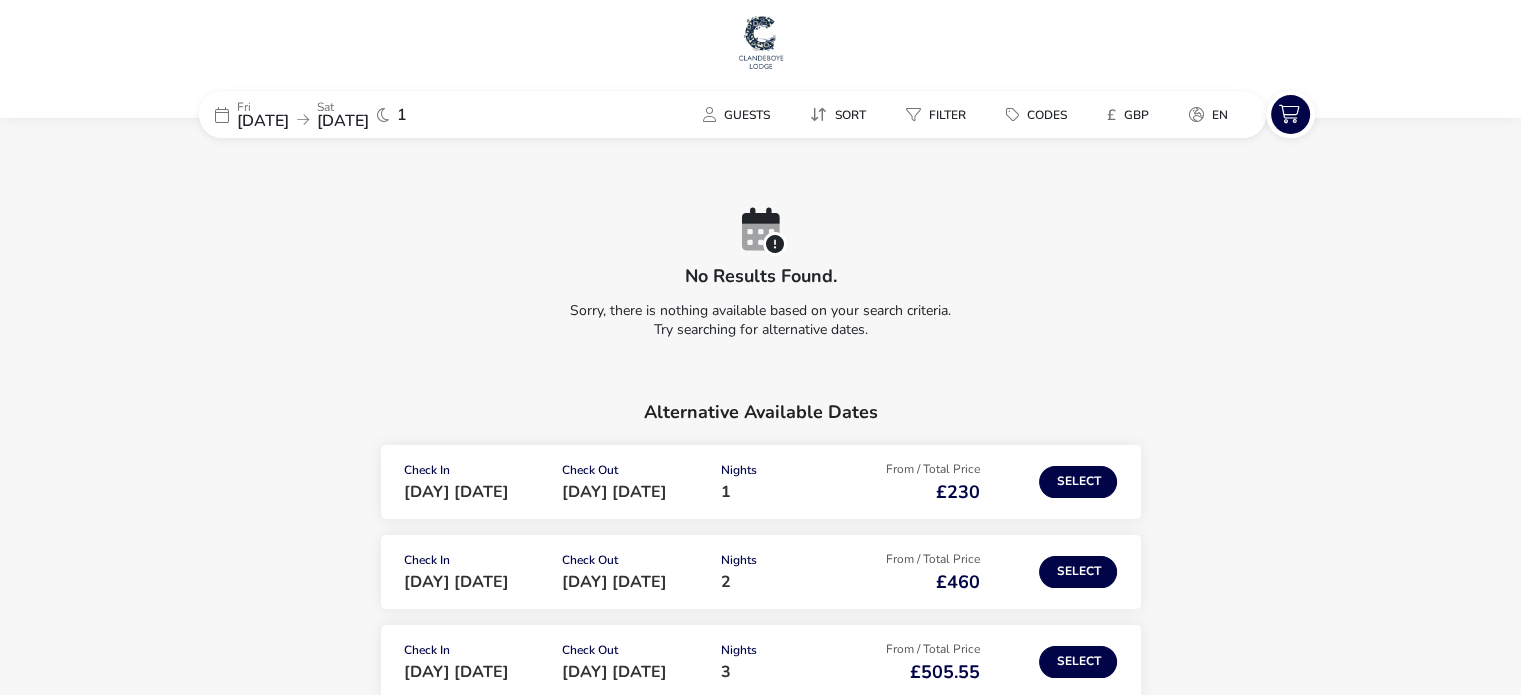 scroll, scrollTop: 0, scrollLeft: 0, axis: both 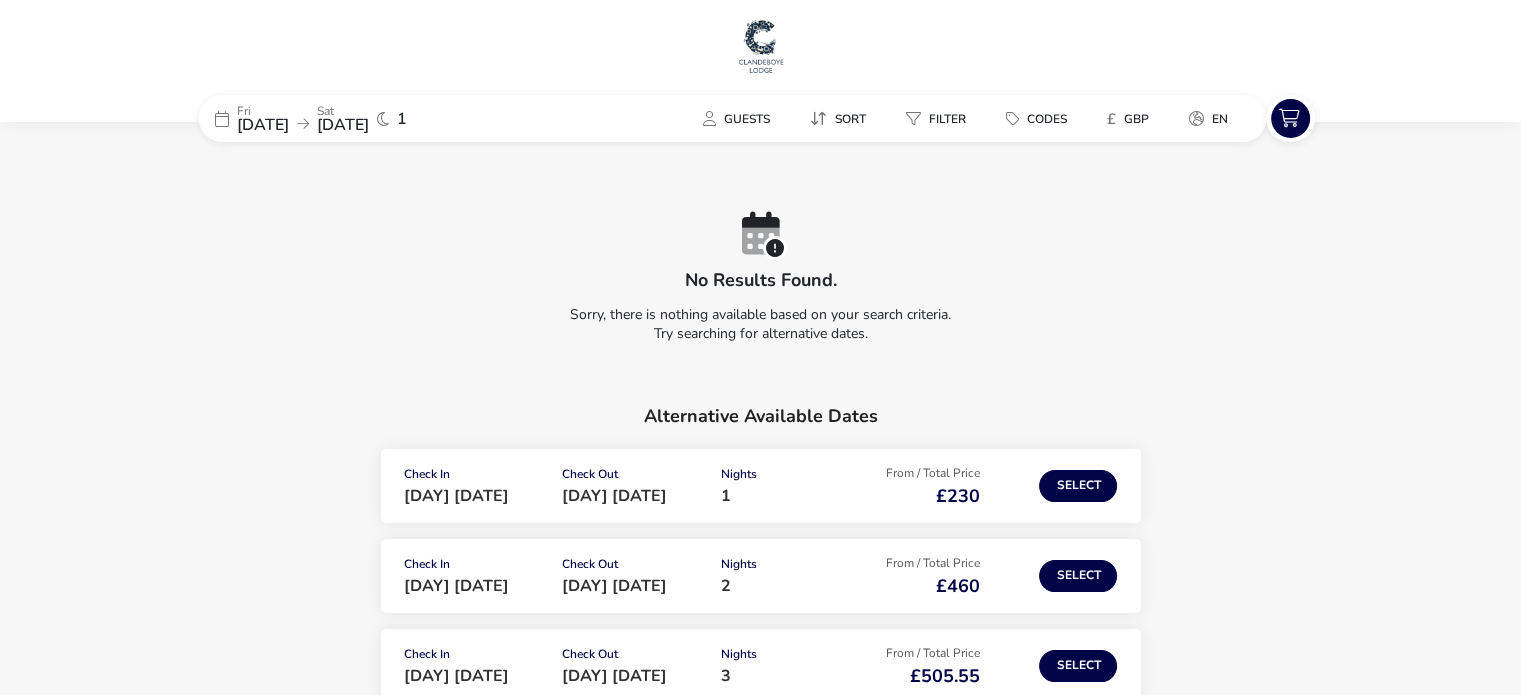 click at bounding box center (761, 46) 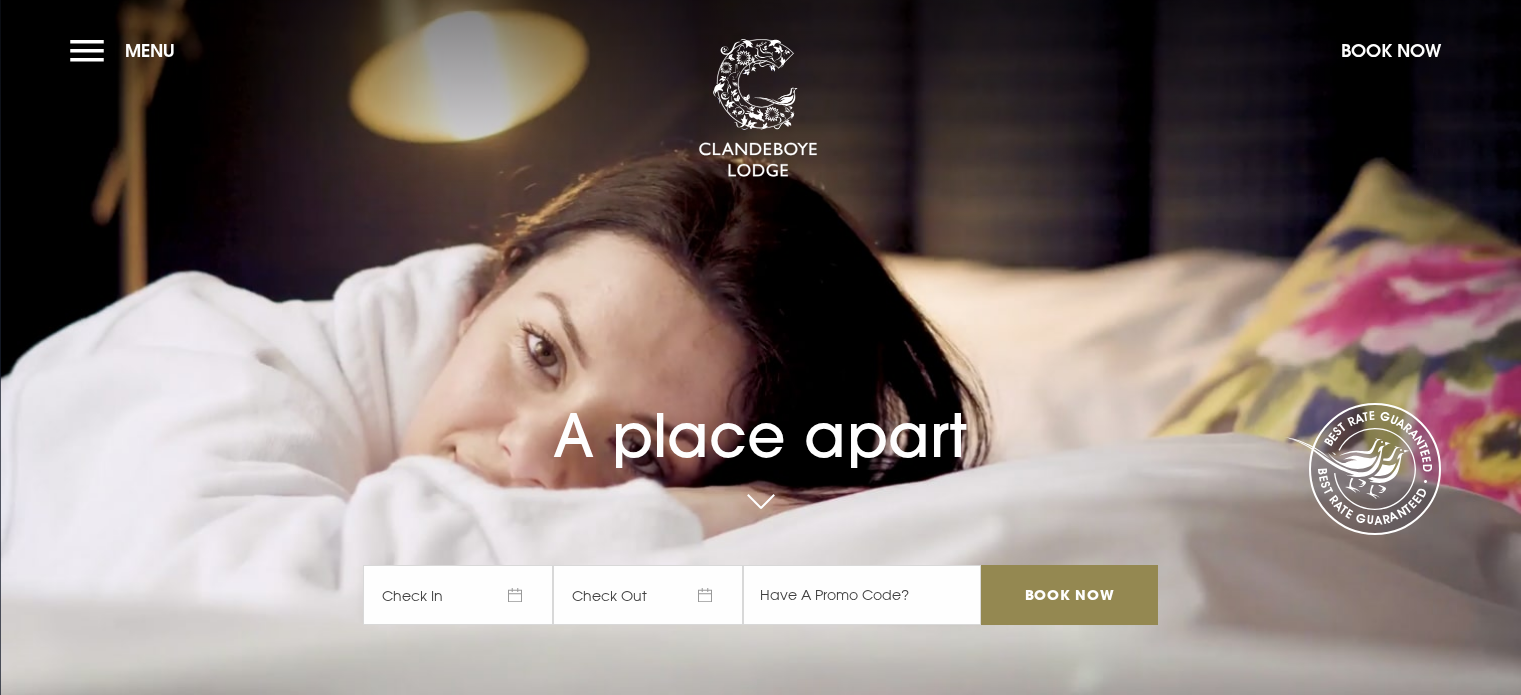scroll, scrollTop: 0, scrollLeft: 0, axis: both 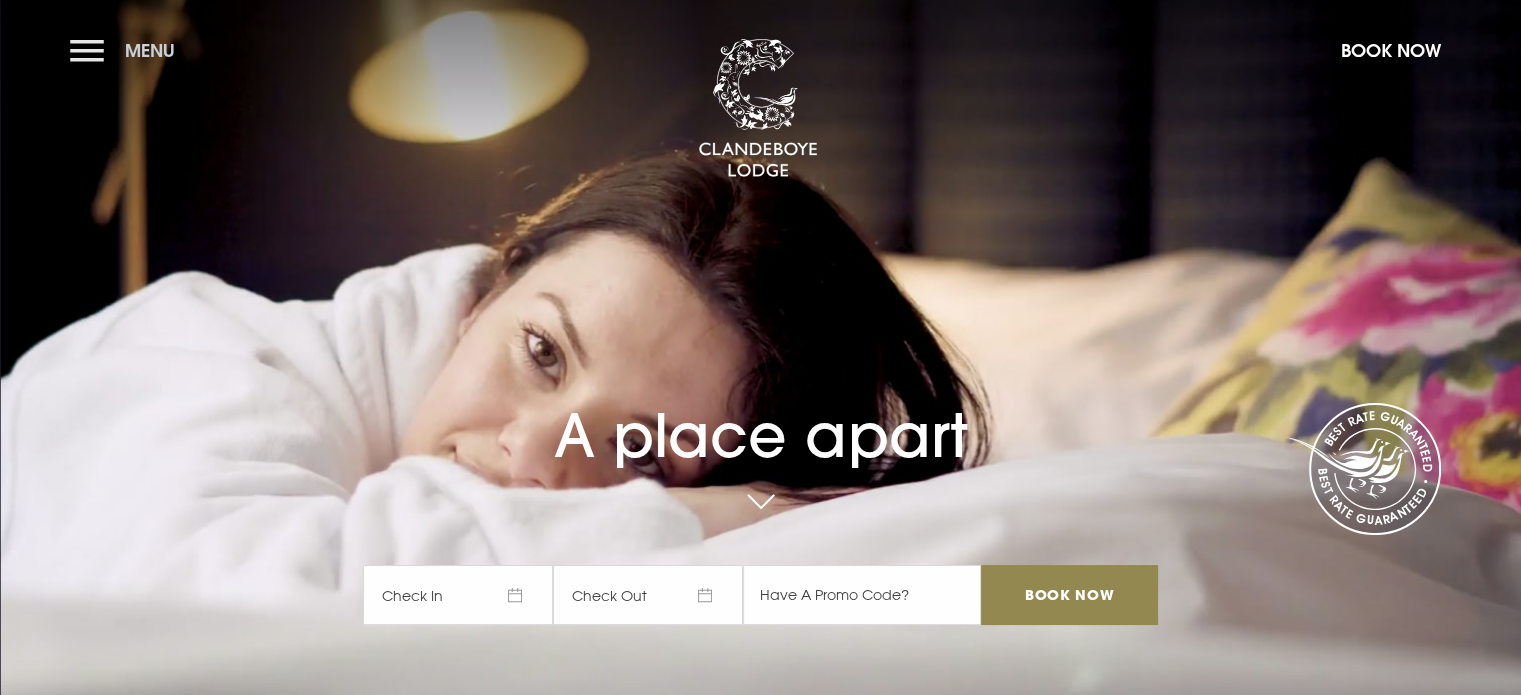 click on "Menu" at bounding box center (127, 50) 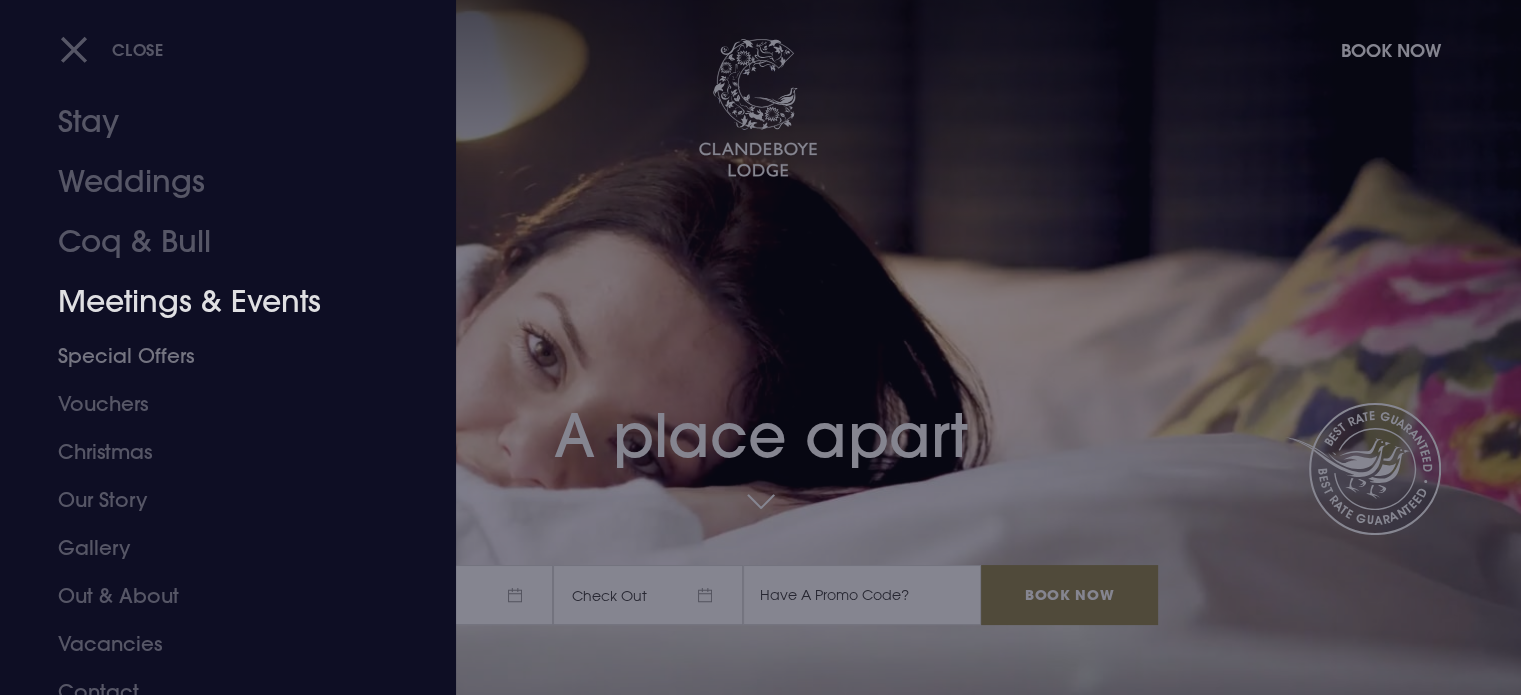 scroll, scrollTop: 56, scrollLeft: 0, axis: vertical 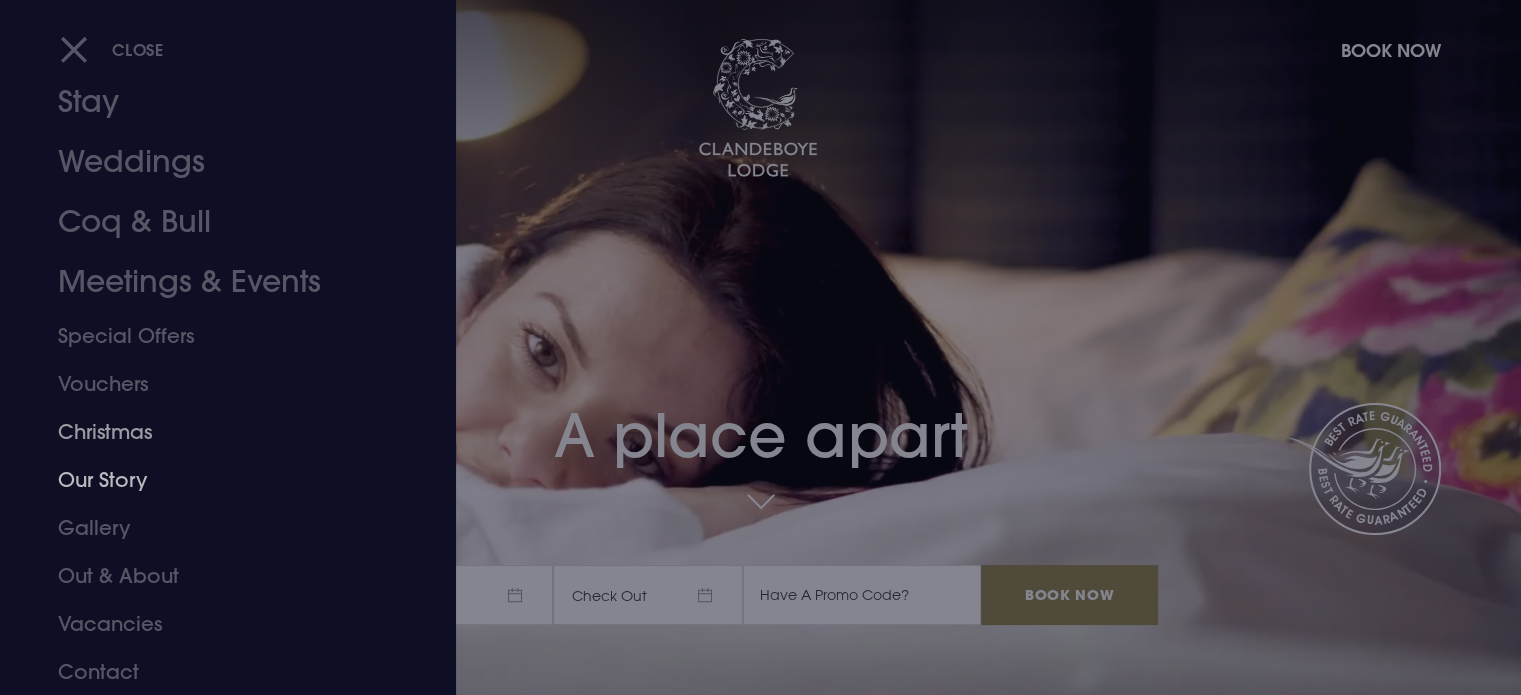 click on "Christmas" at bounding box center (216, 432) 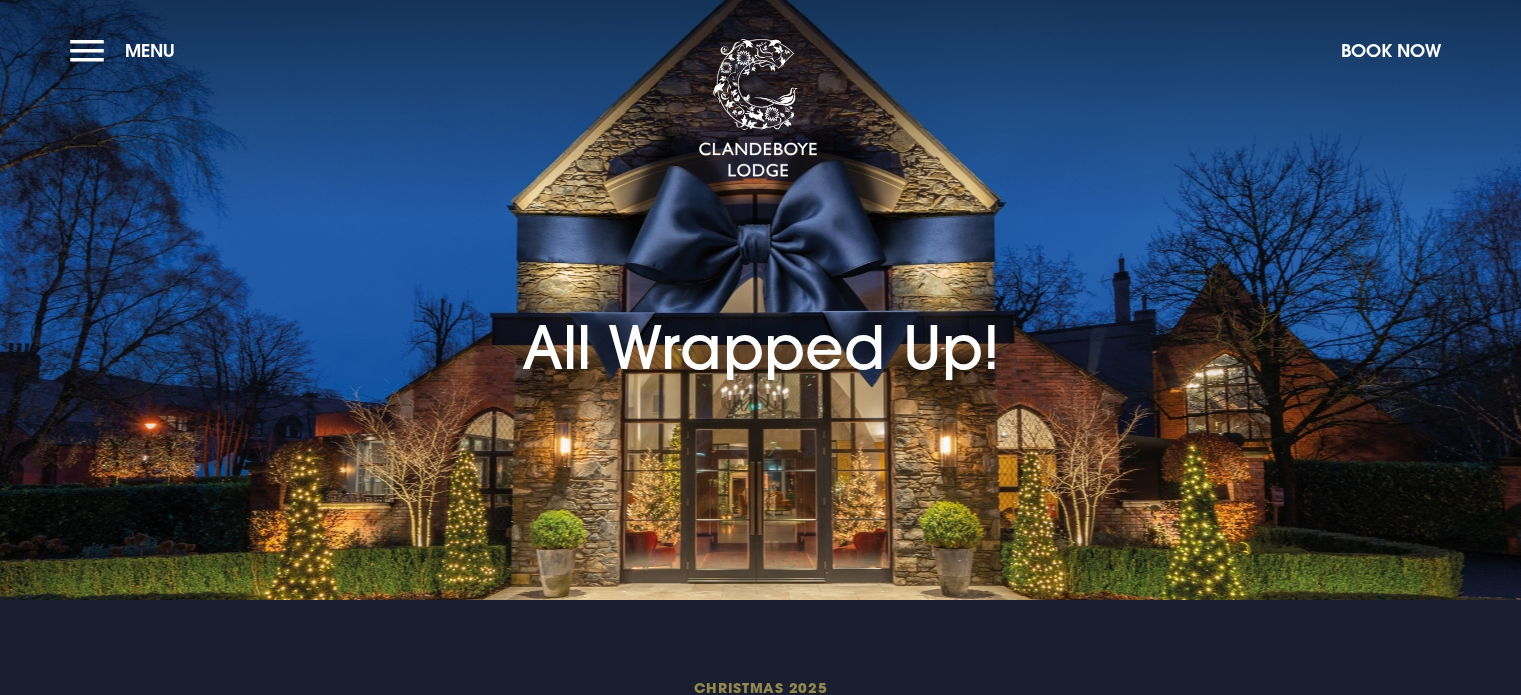 scroll, scrollTop: 0, scrollLeft: 0, axis: both 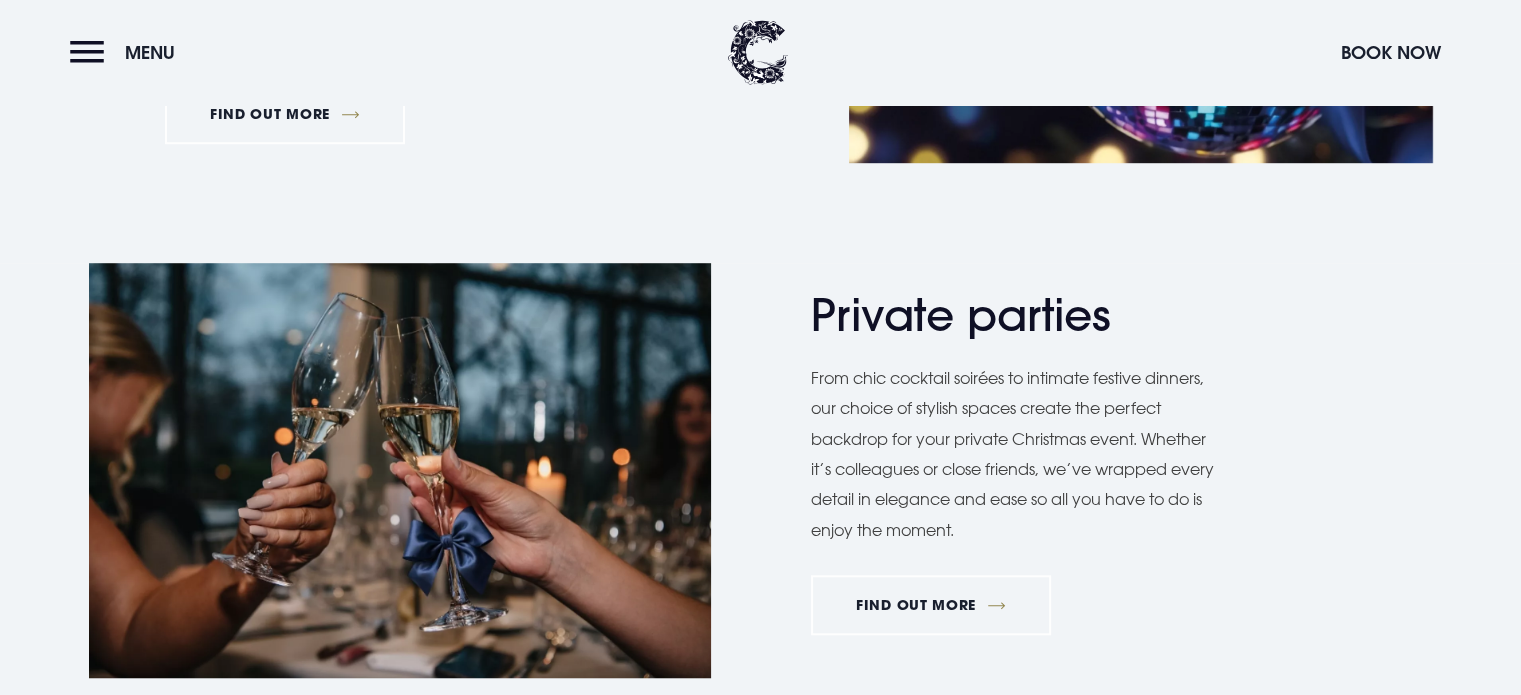 click on "Menu       Book Now" at bounding box center [760, 52] 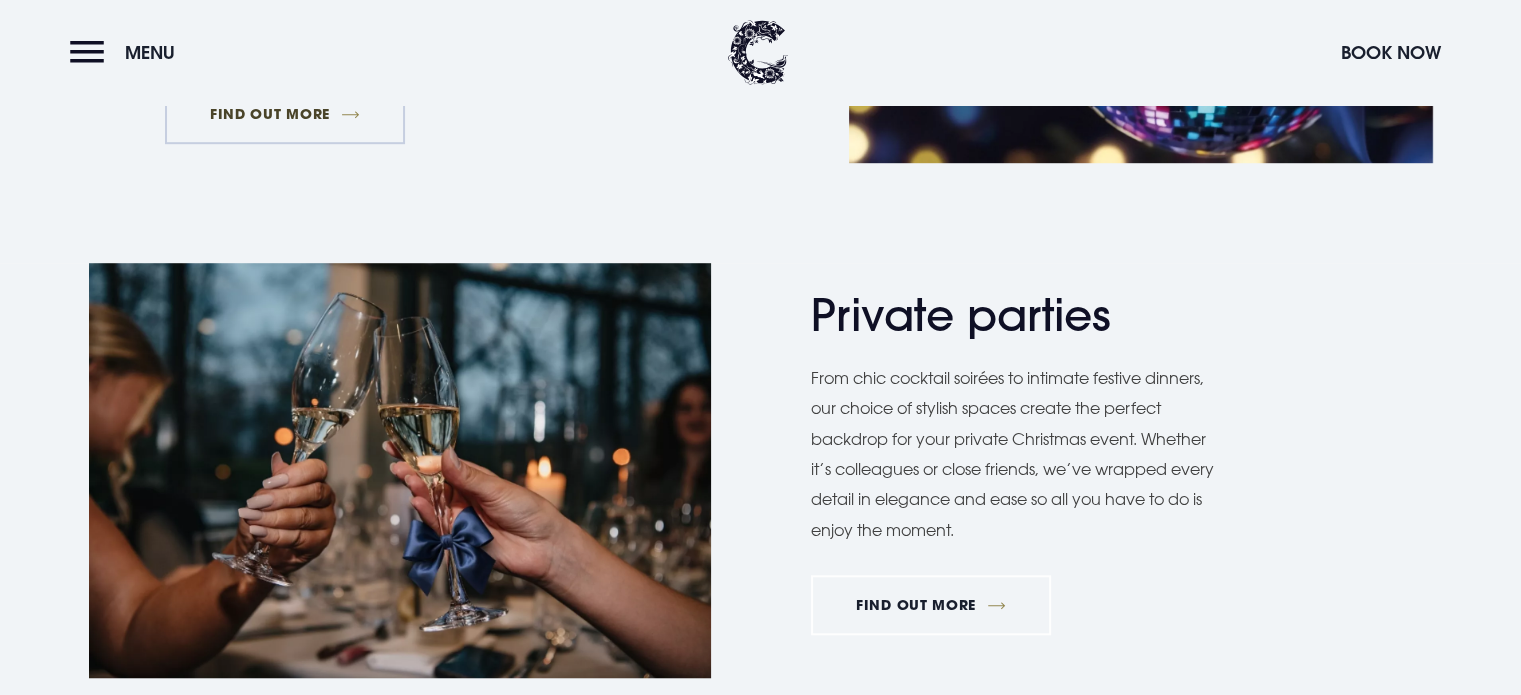 click on "FIND OUT MORE" at bounding box center (285, 114) 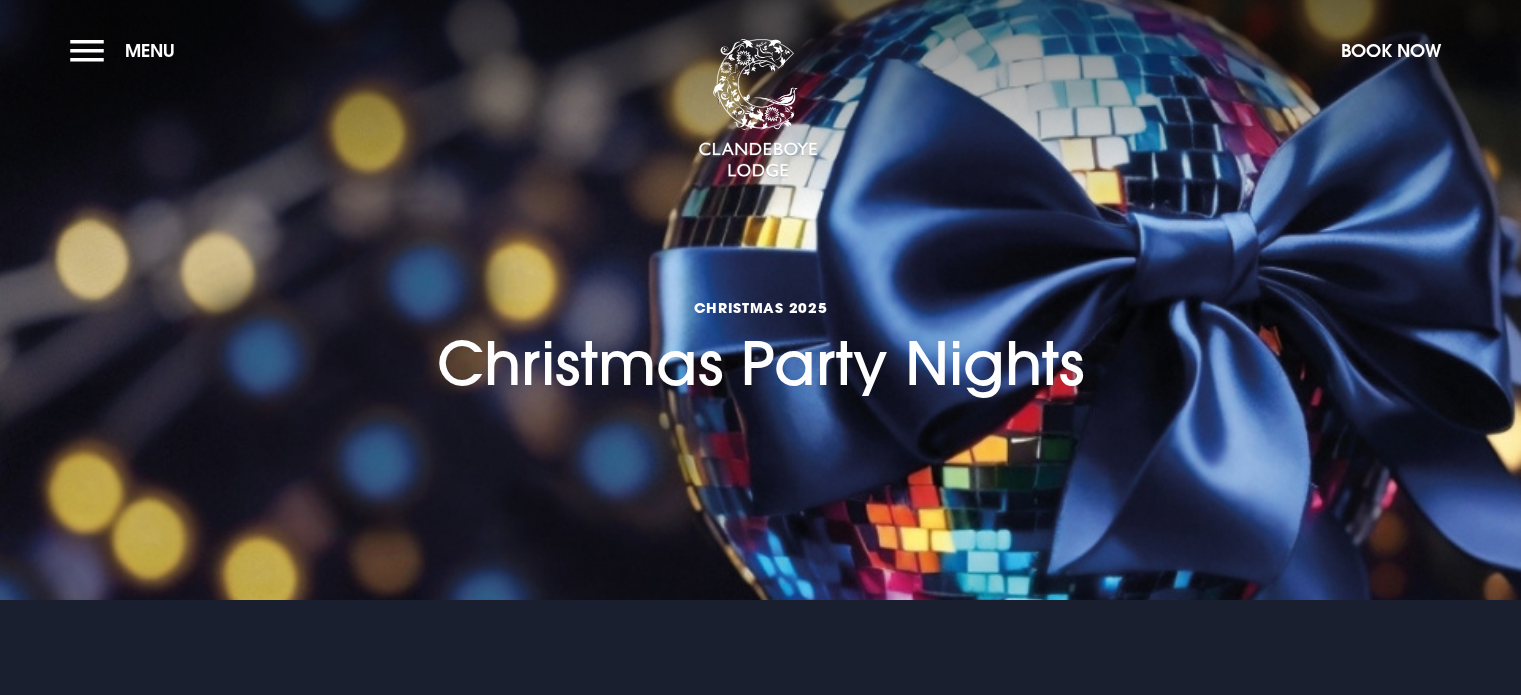 scroll, scrollTop: 0, scrollLeft: 0, axis: both 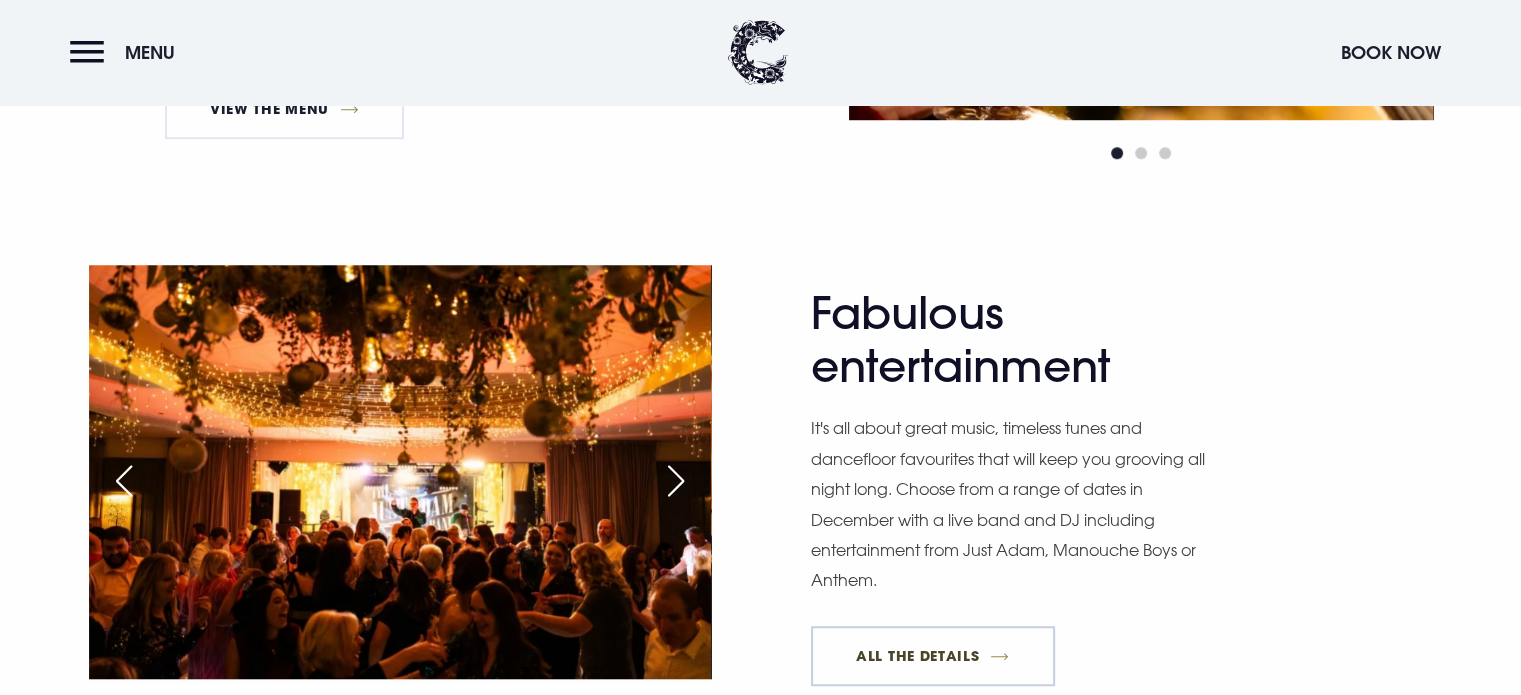 click on "All The Details" at bounding box center (933, 656) 